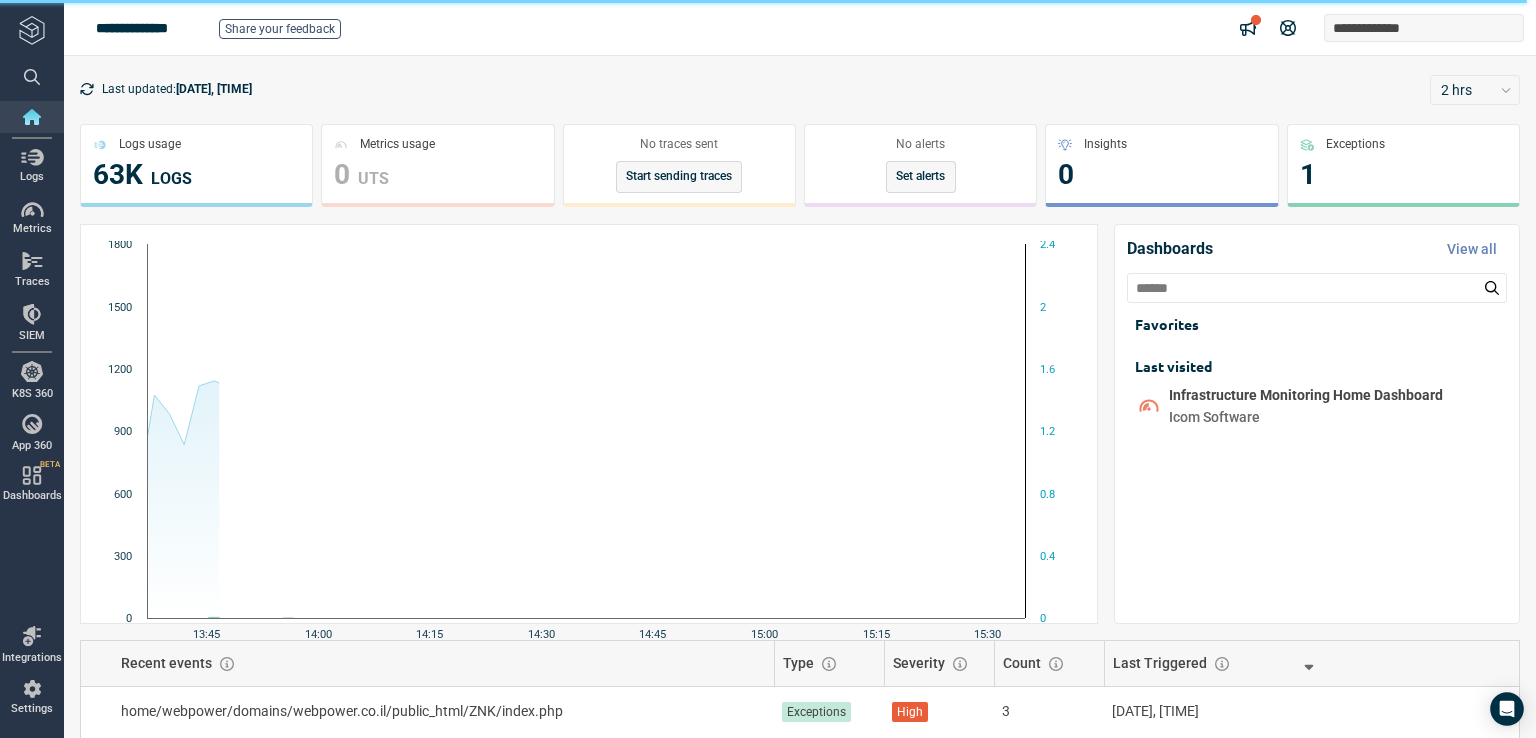 scroll, scrollTop: 0, scrollLeft: 0, axis: both 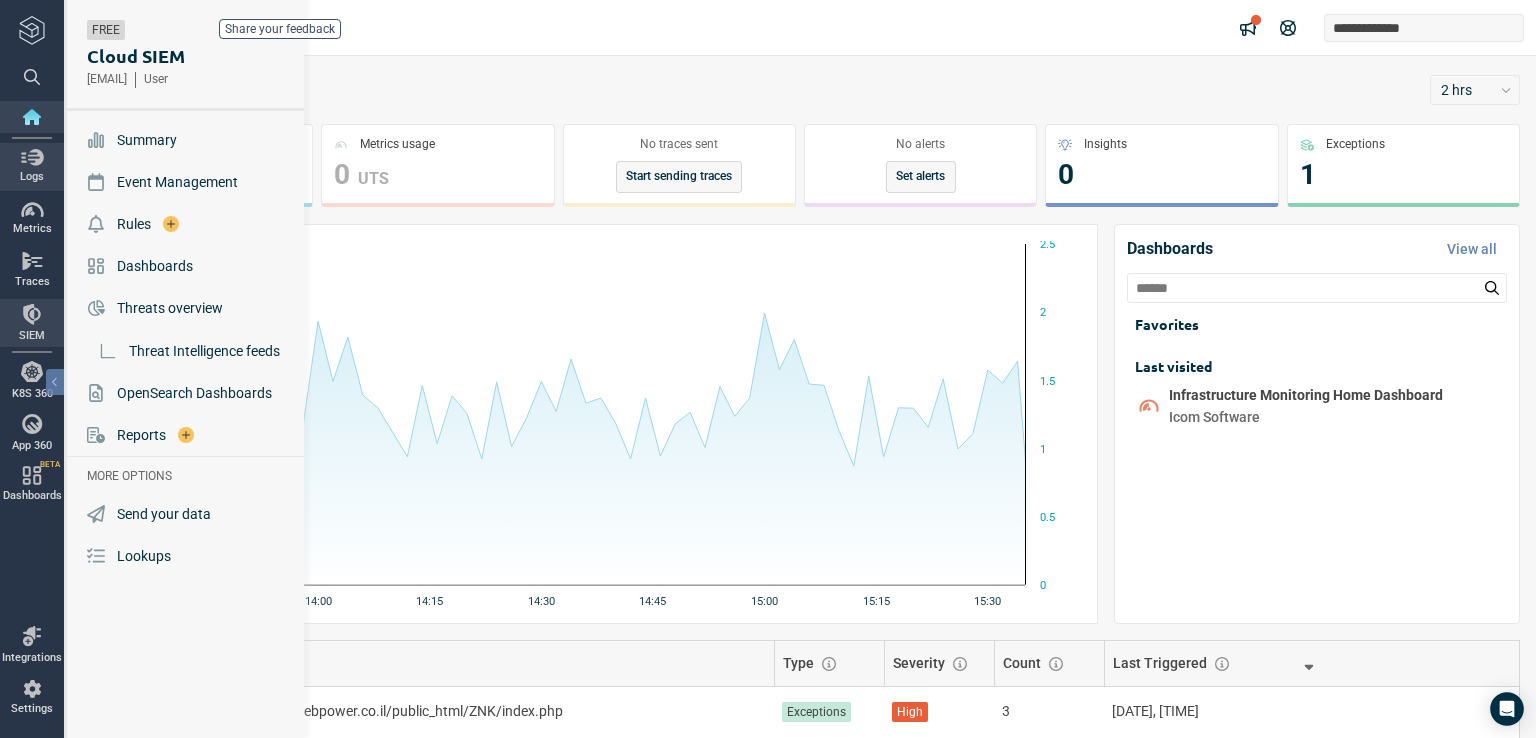 click at bounding box center (32, 157) 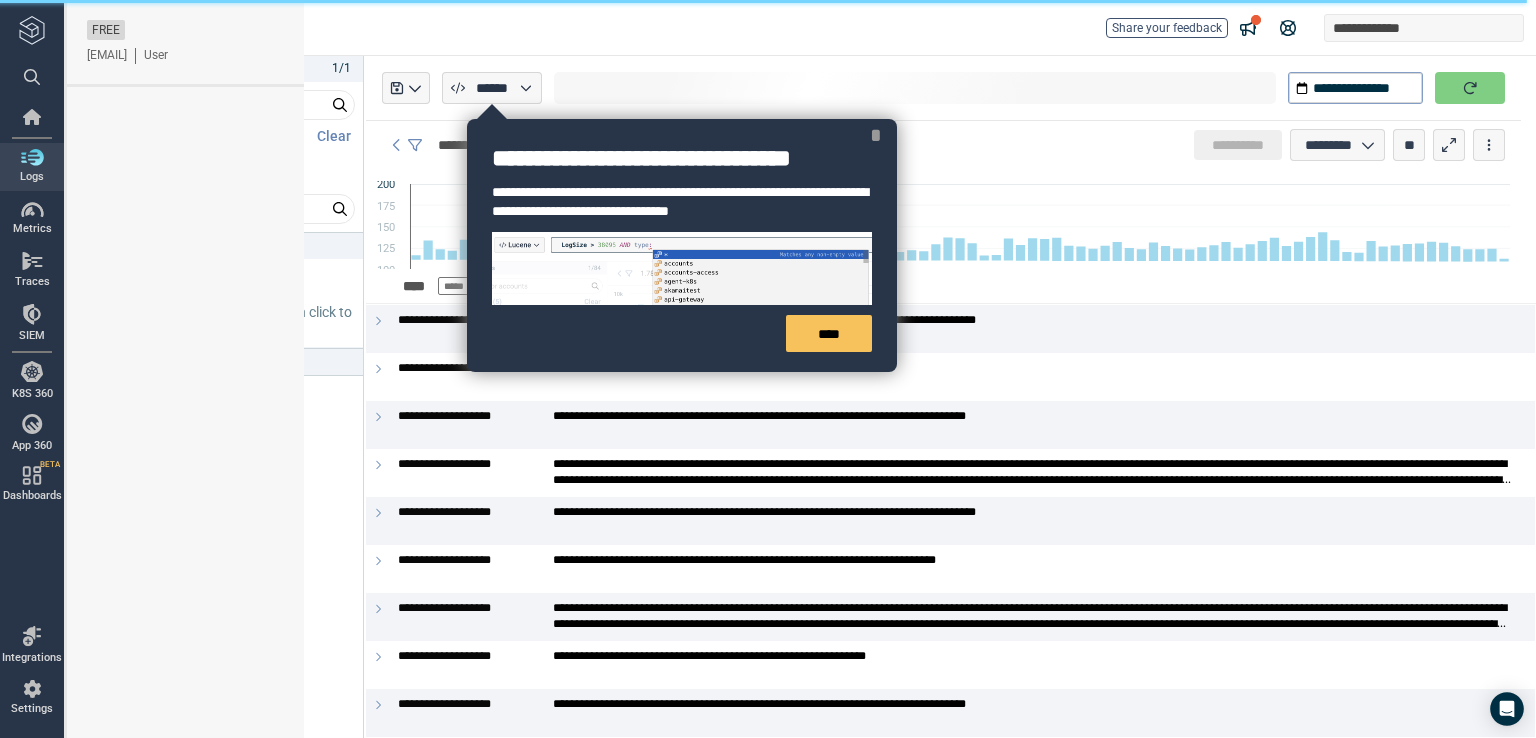 click on "*" at bounding box center [876, 135] 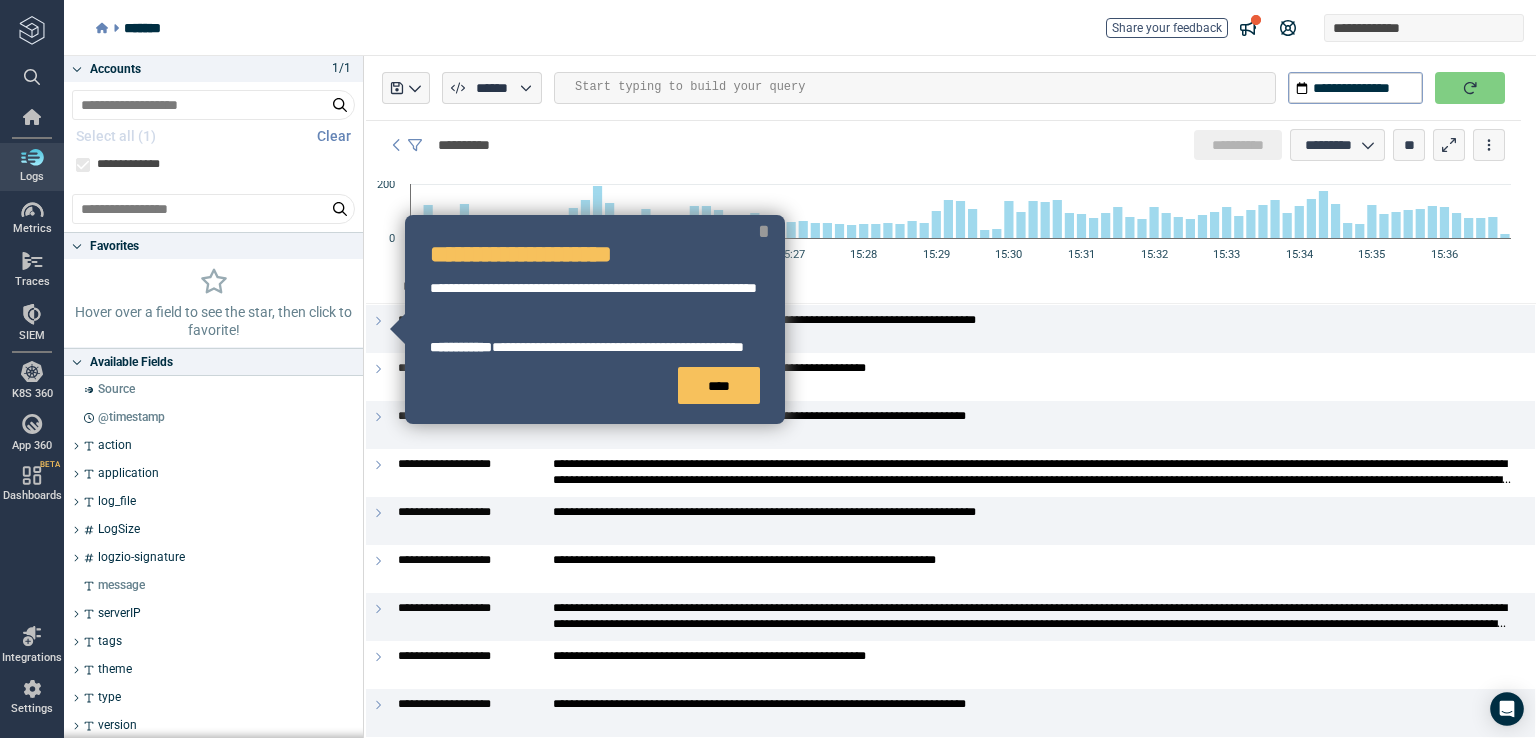 click on "*" at bounding box center [764, 231] 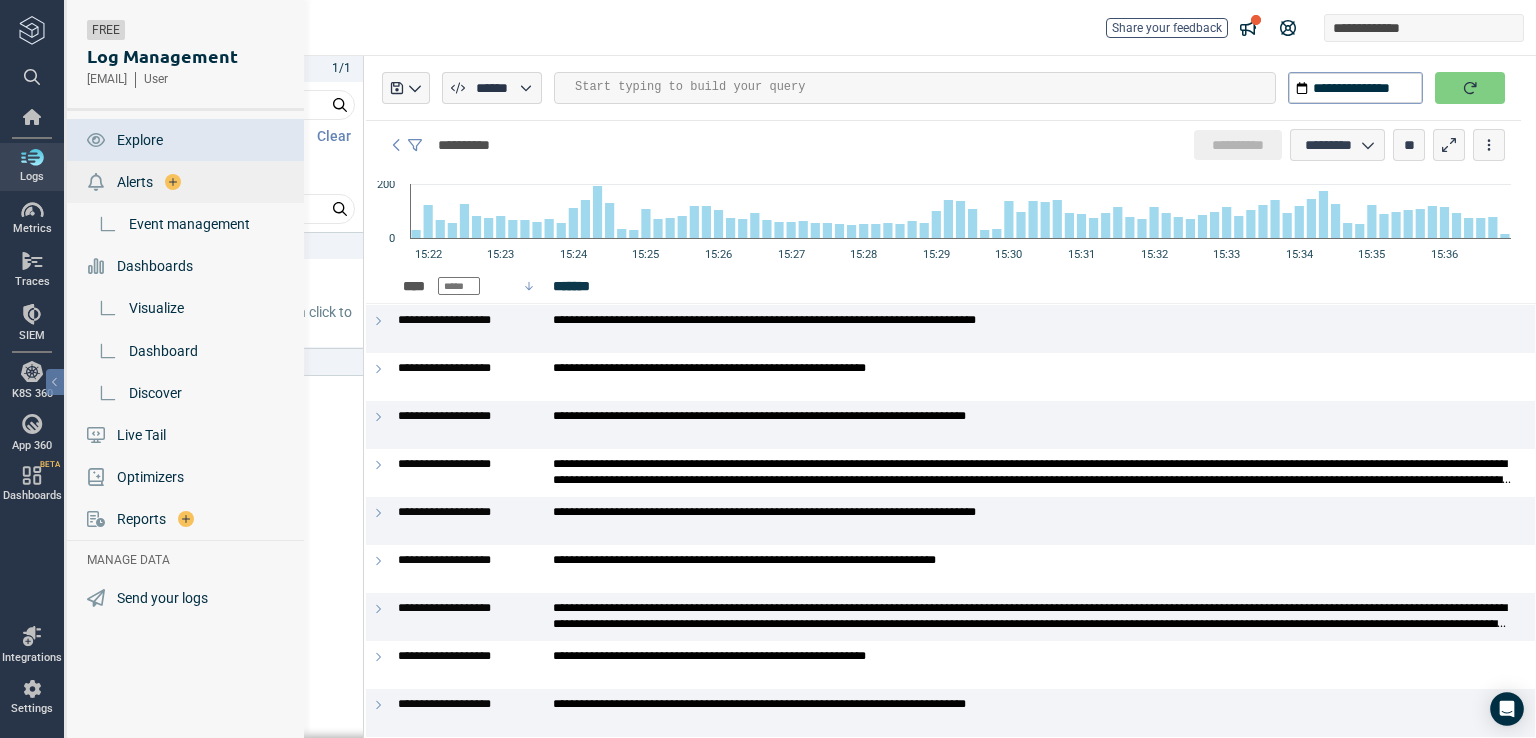 click on "Alerts" at bounding box center (135, 182) 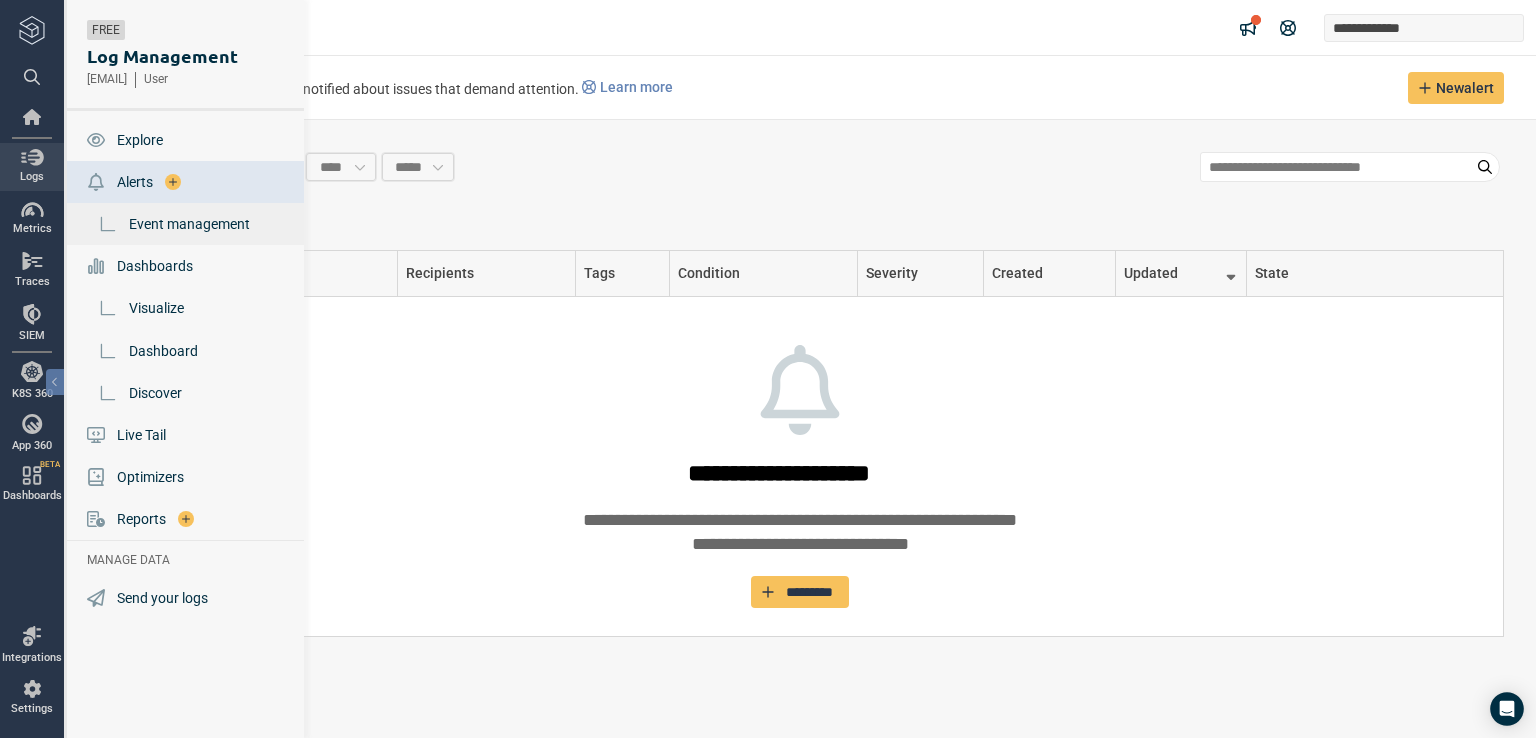 click on "Event management" at bounding box center (189, 224) 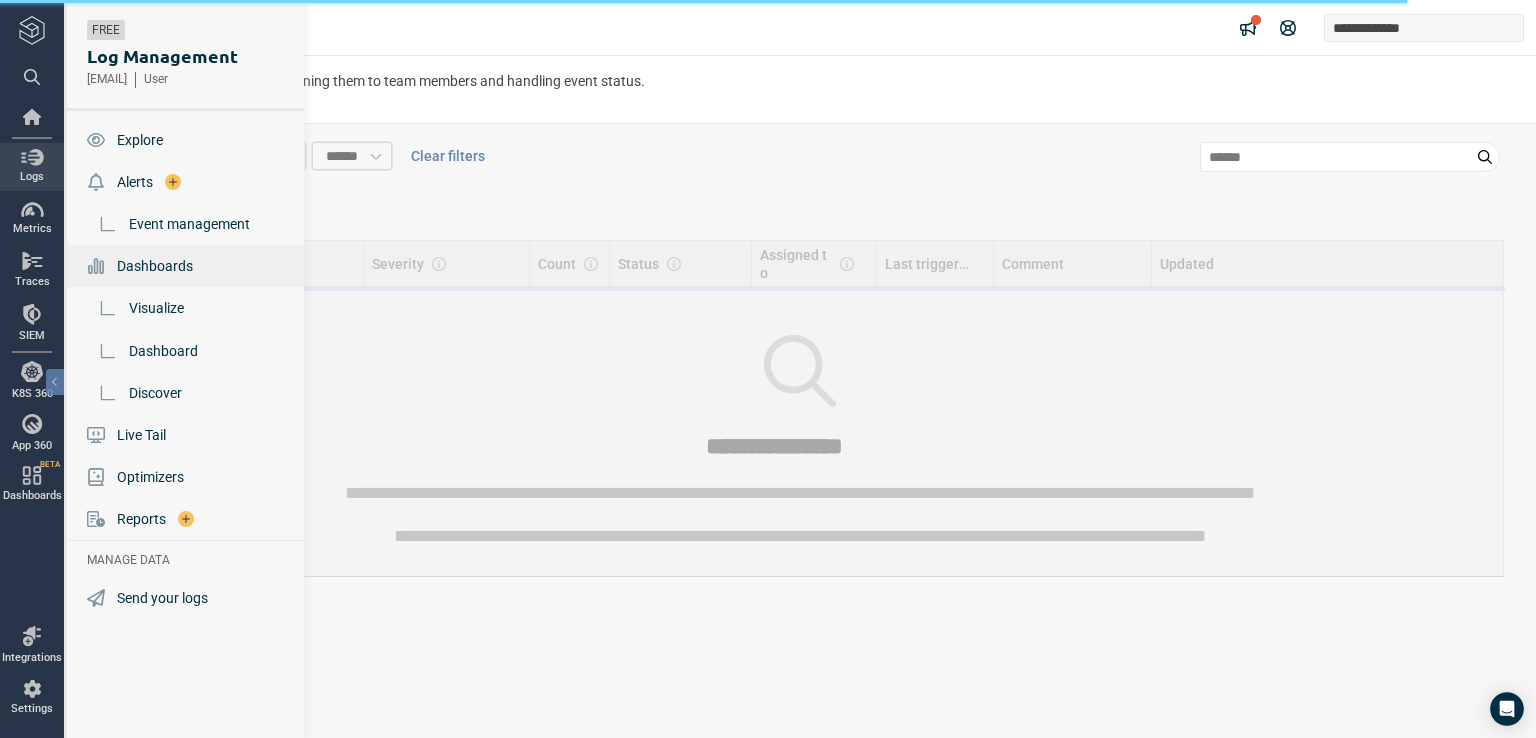 type on "*" 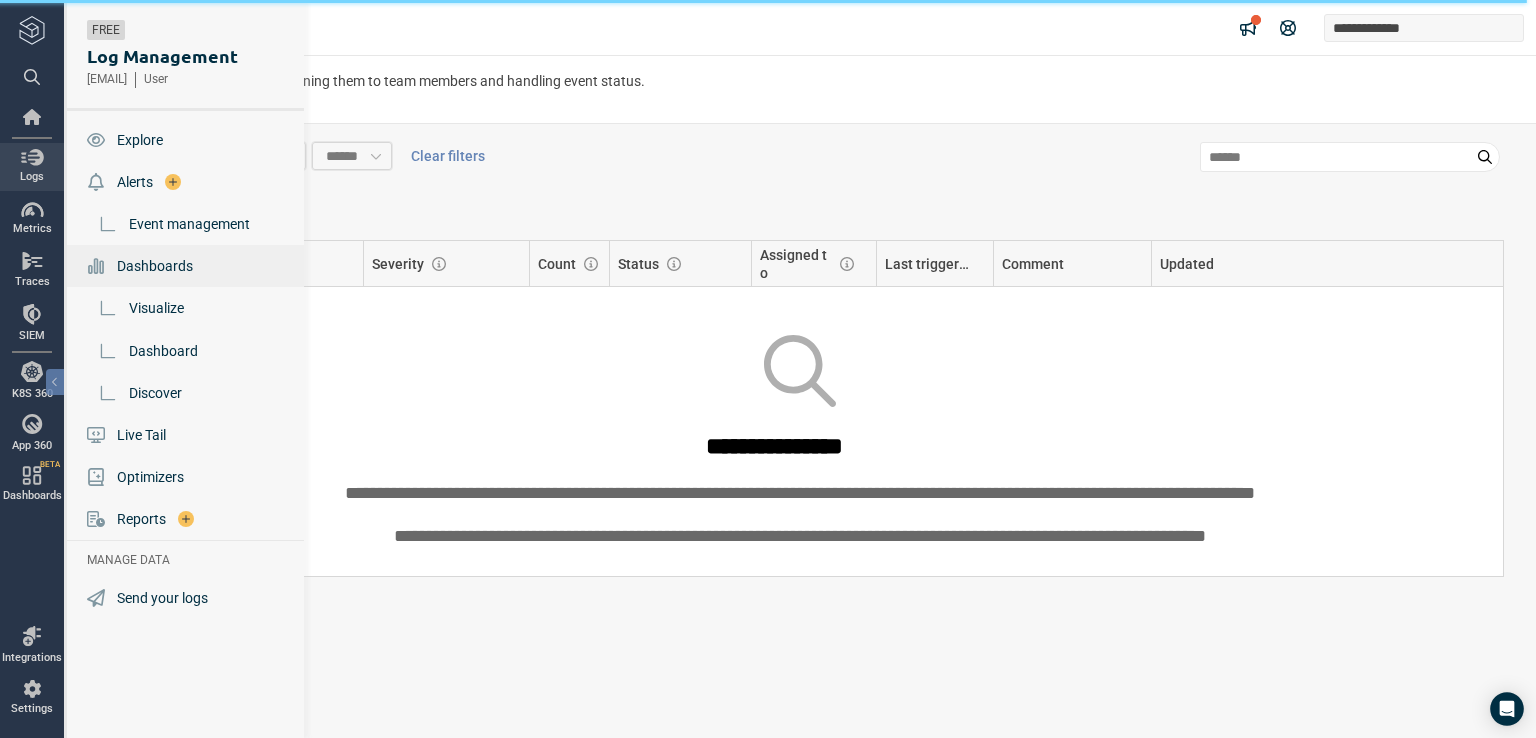 click on "Dashboards" at bounding box center [155, 266] 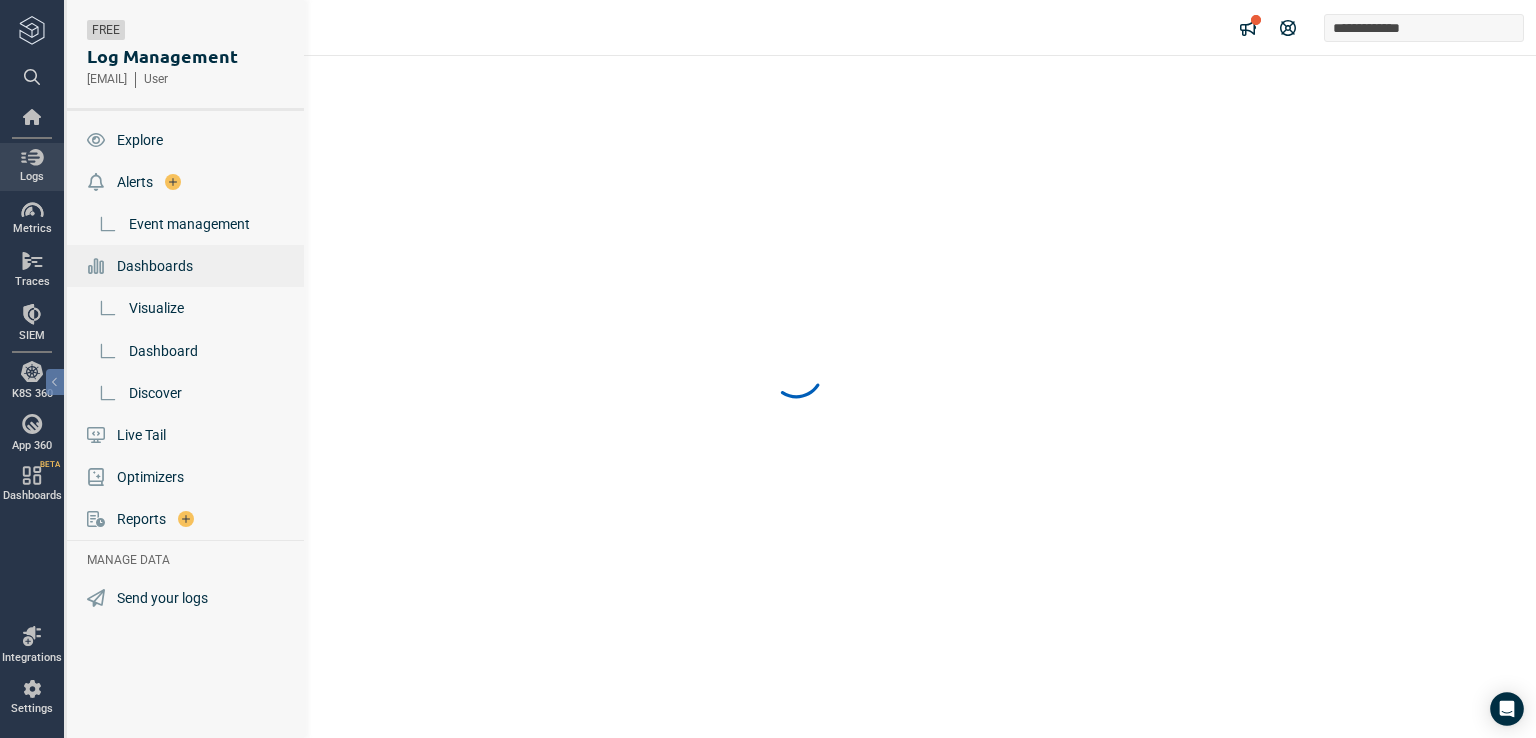 scroll, scrollTop: 0, scrollLeft: 0, axis: both 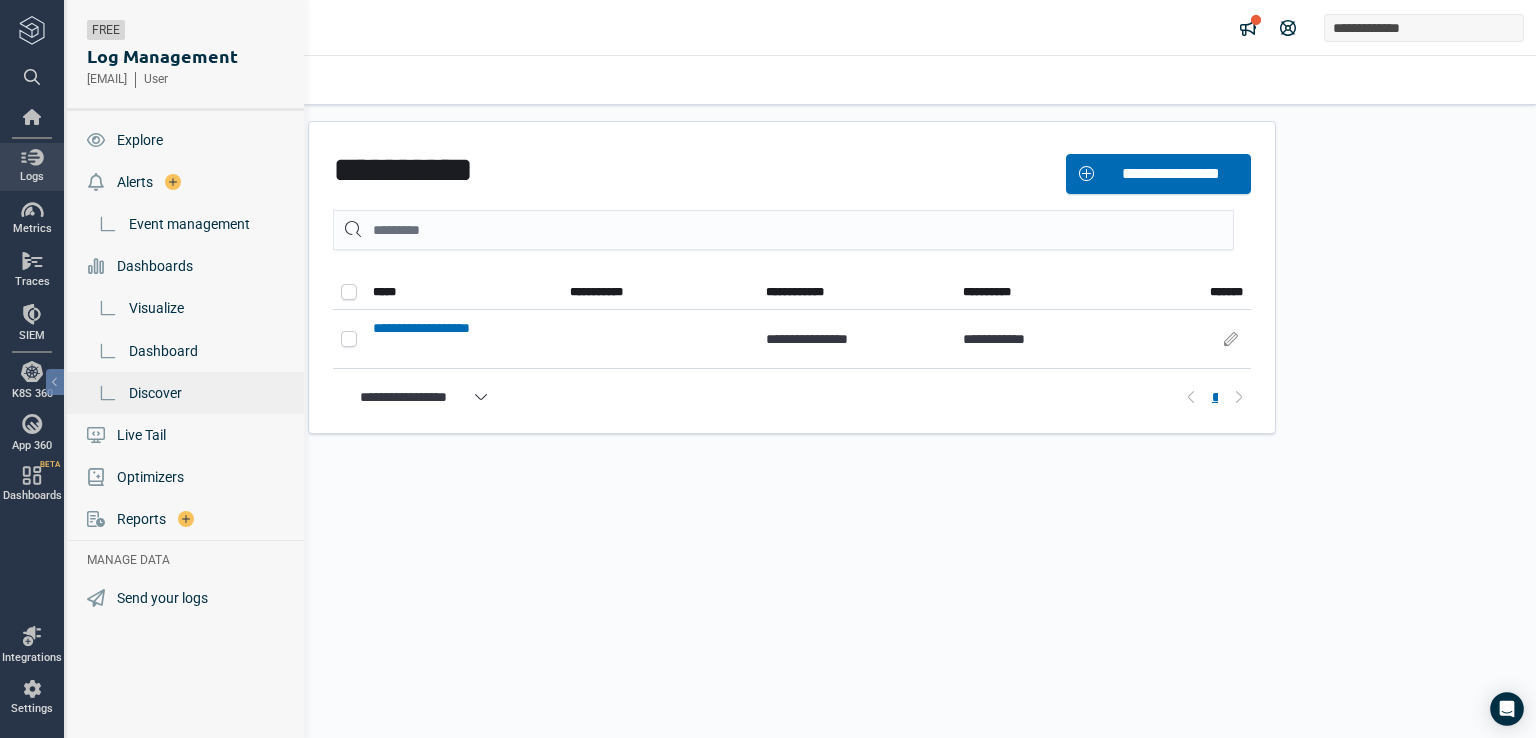 click on "Discover" at bounding box center [155, 393] 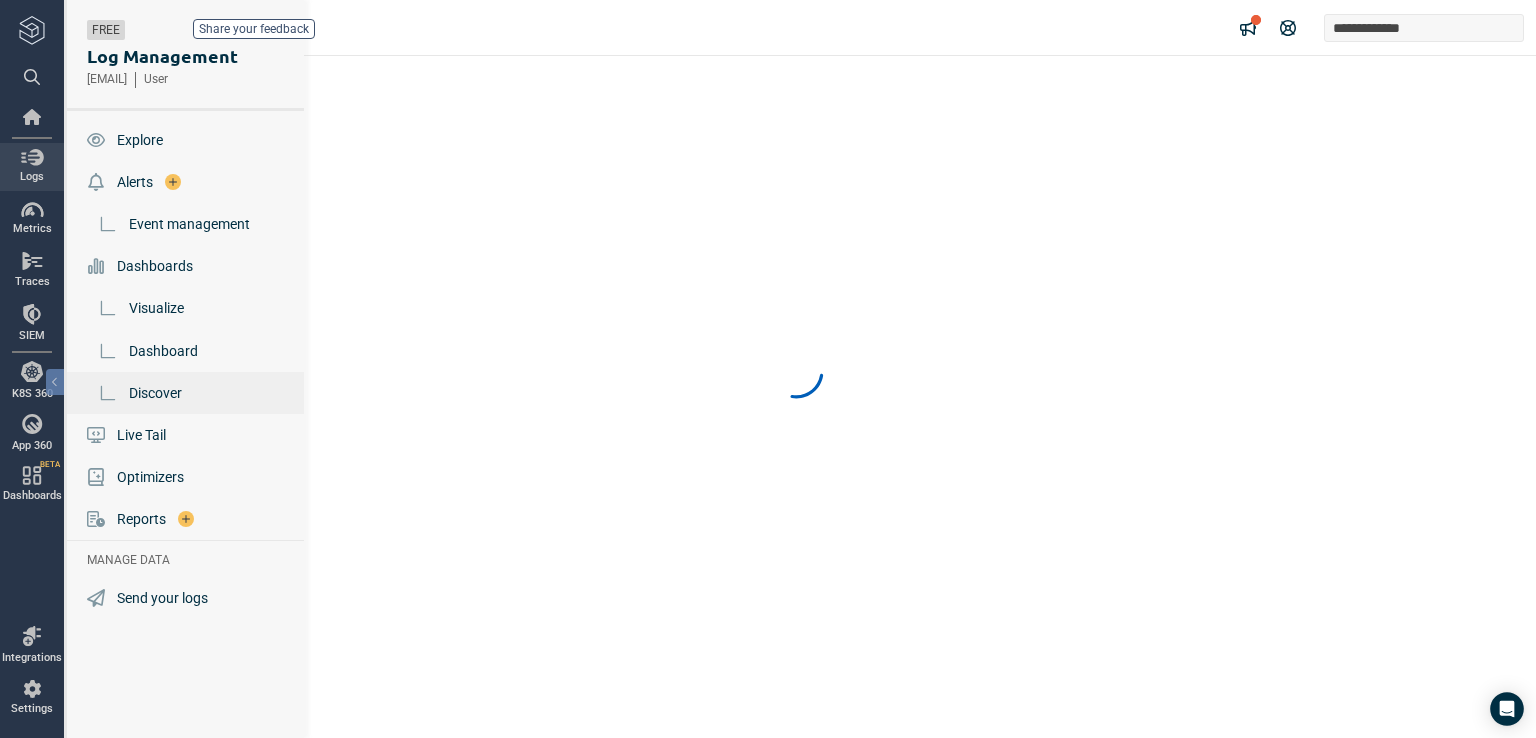 scroll, scrollTop: 0, scrollLeft: 0, axis: both 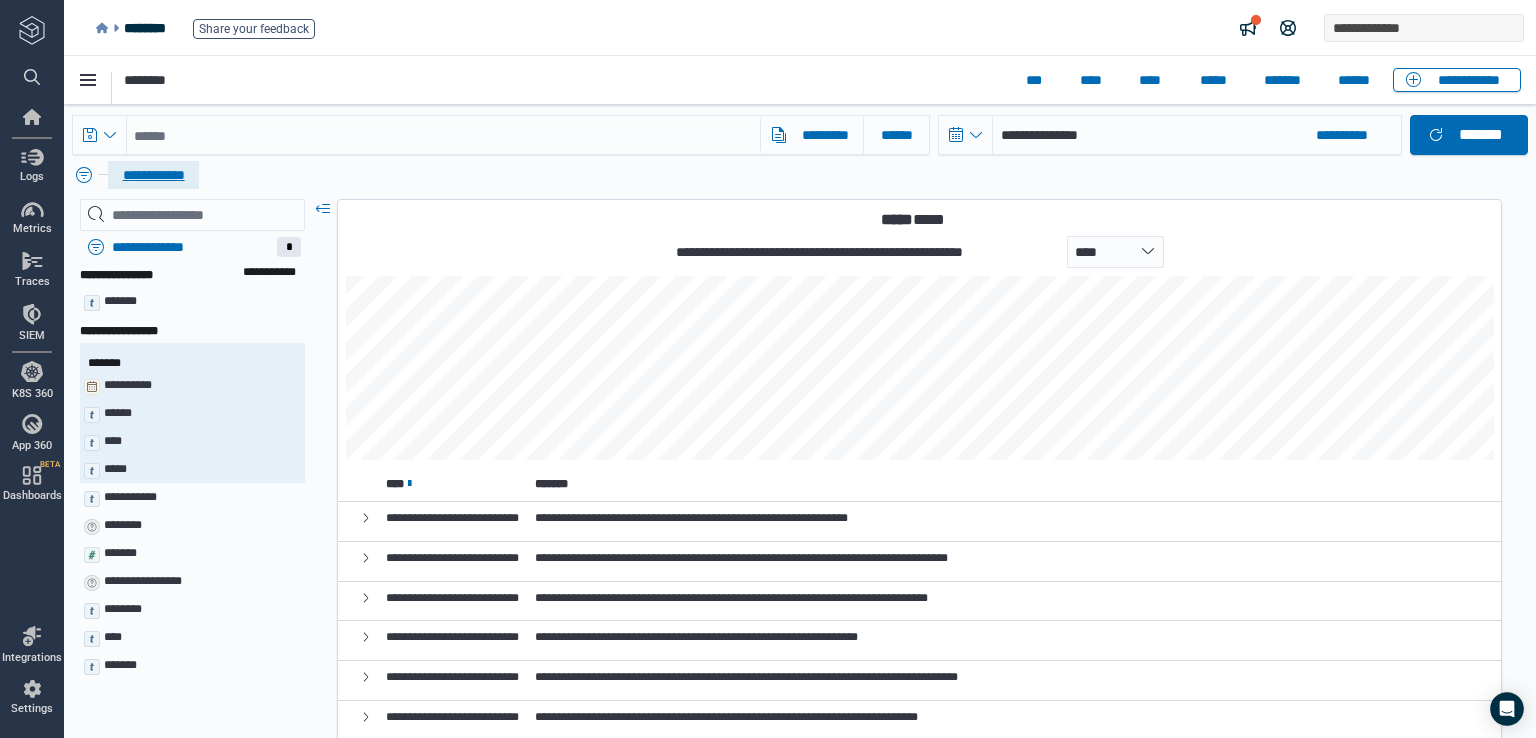 click on "**********" at bounding box center [153, 175] 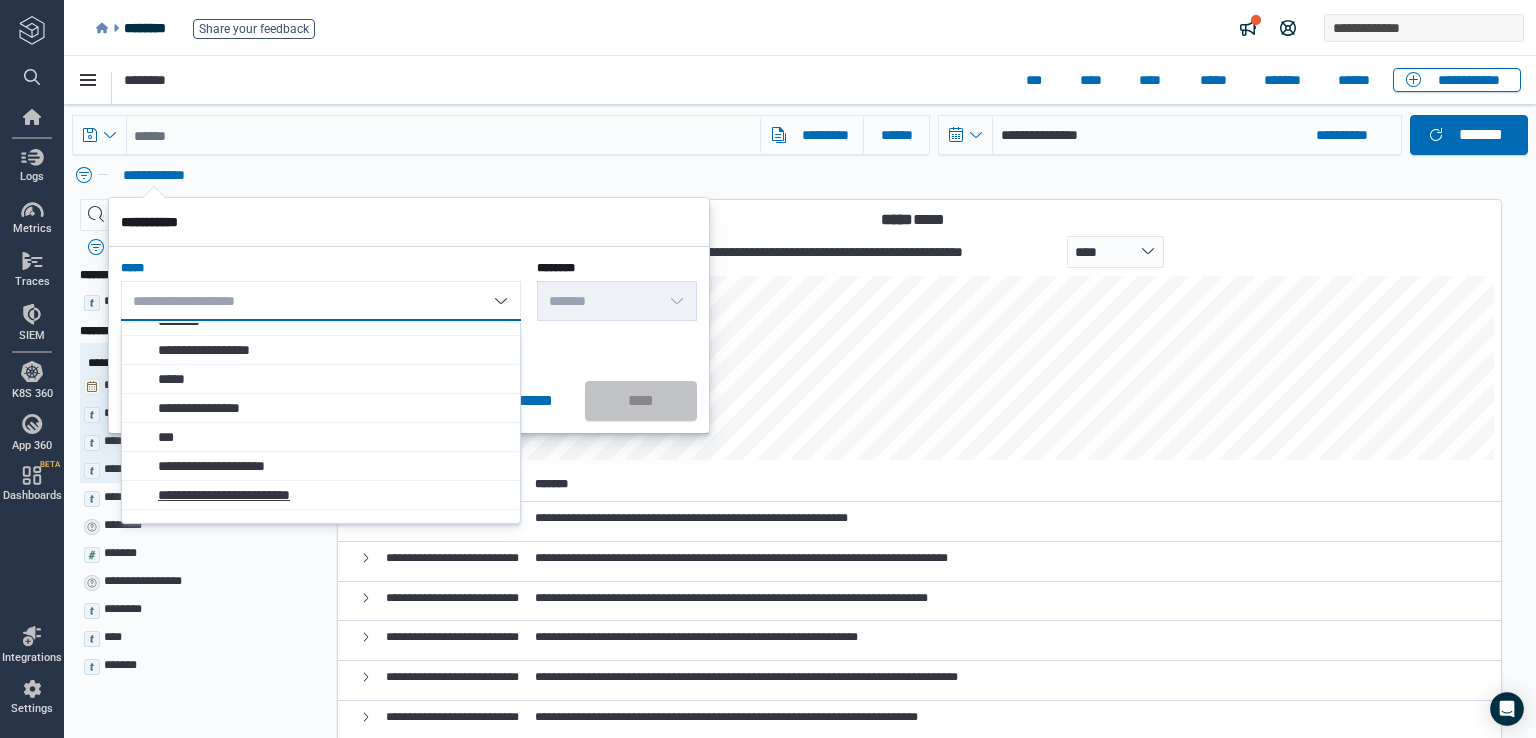 scroll, scrollTop: 200, scrollLeft: 0, axis: vertical 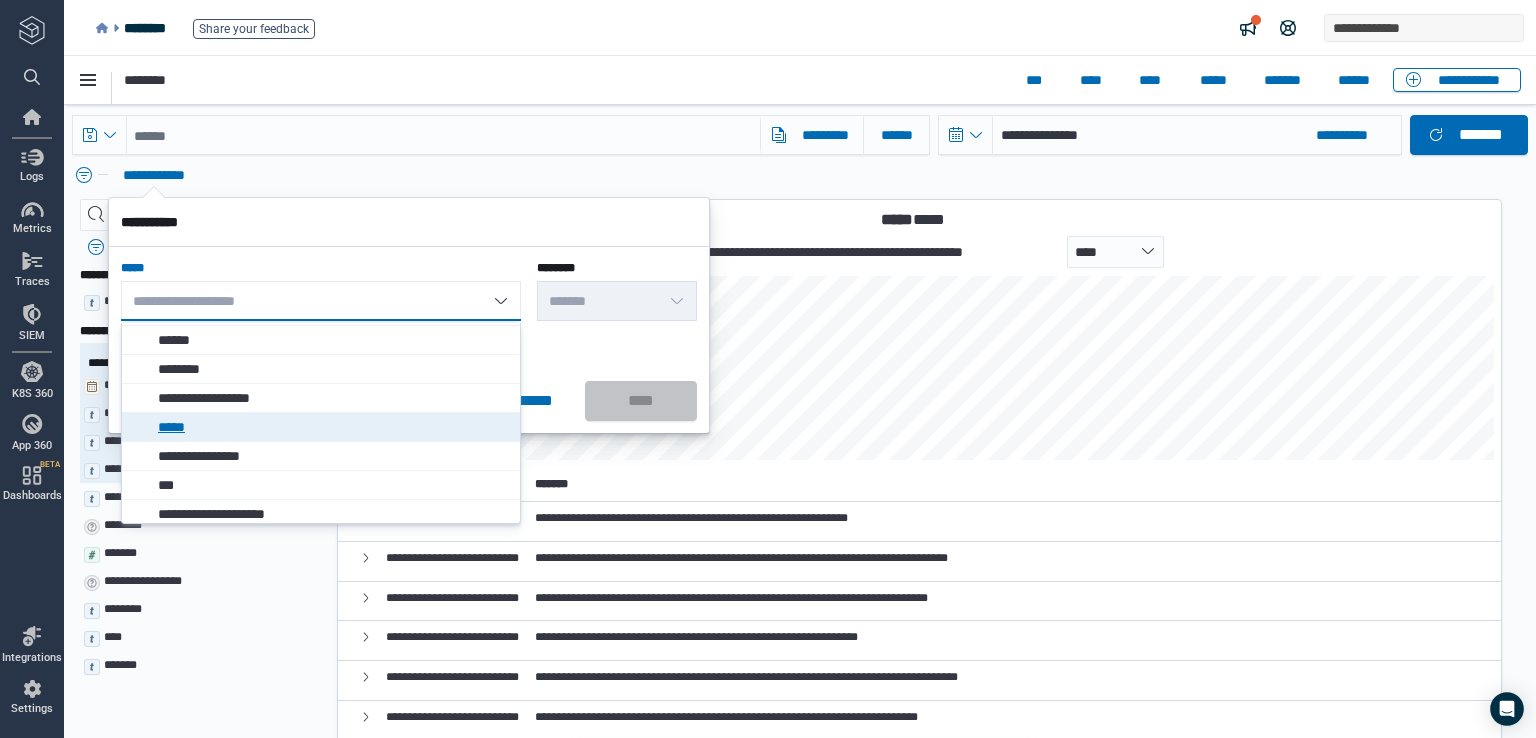 click on "*****" at bounding box center (326, 427) 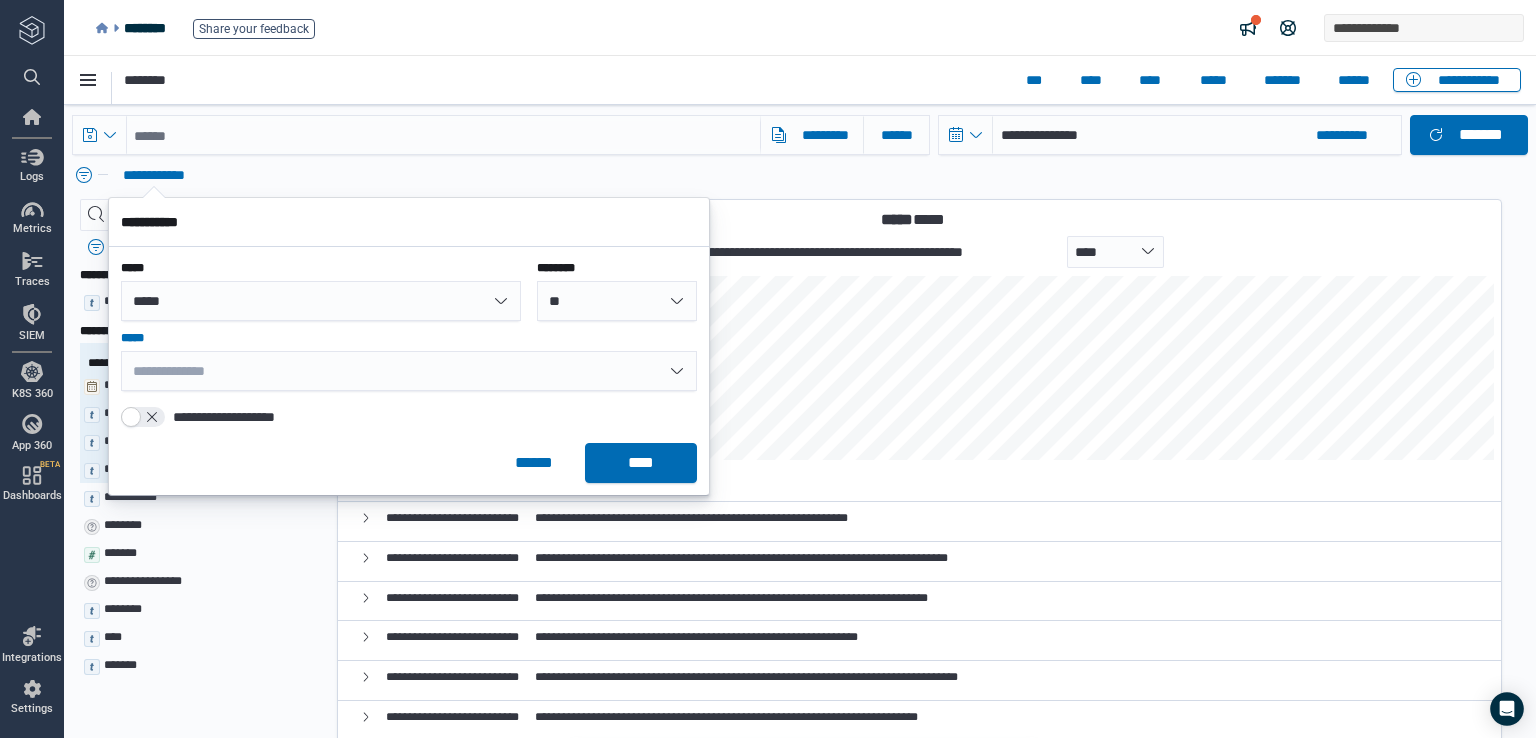 click on "**********" at bounding box center [409, 371] 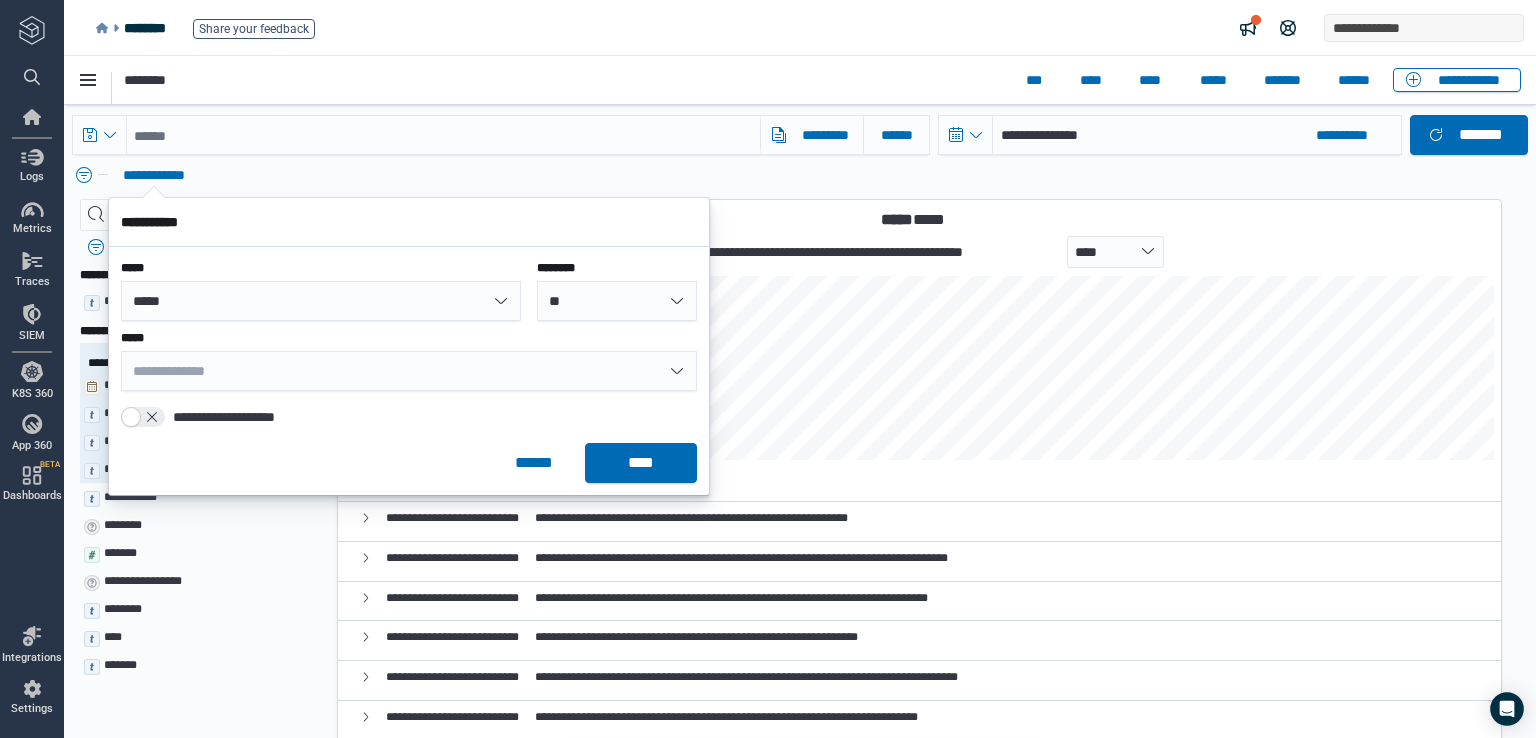 click on "**********" at bounding box center (409, 371) 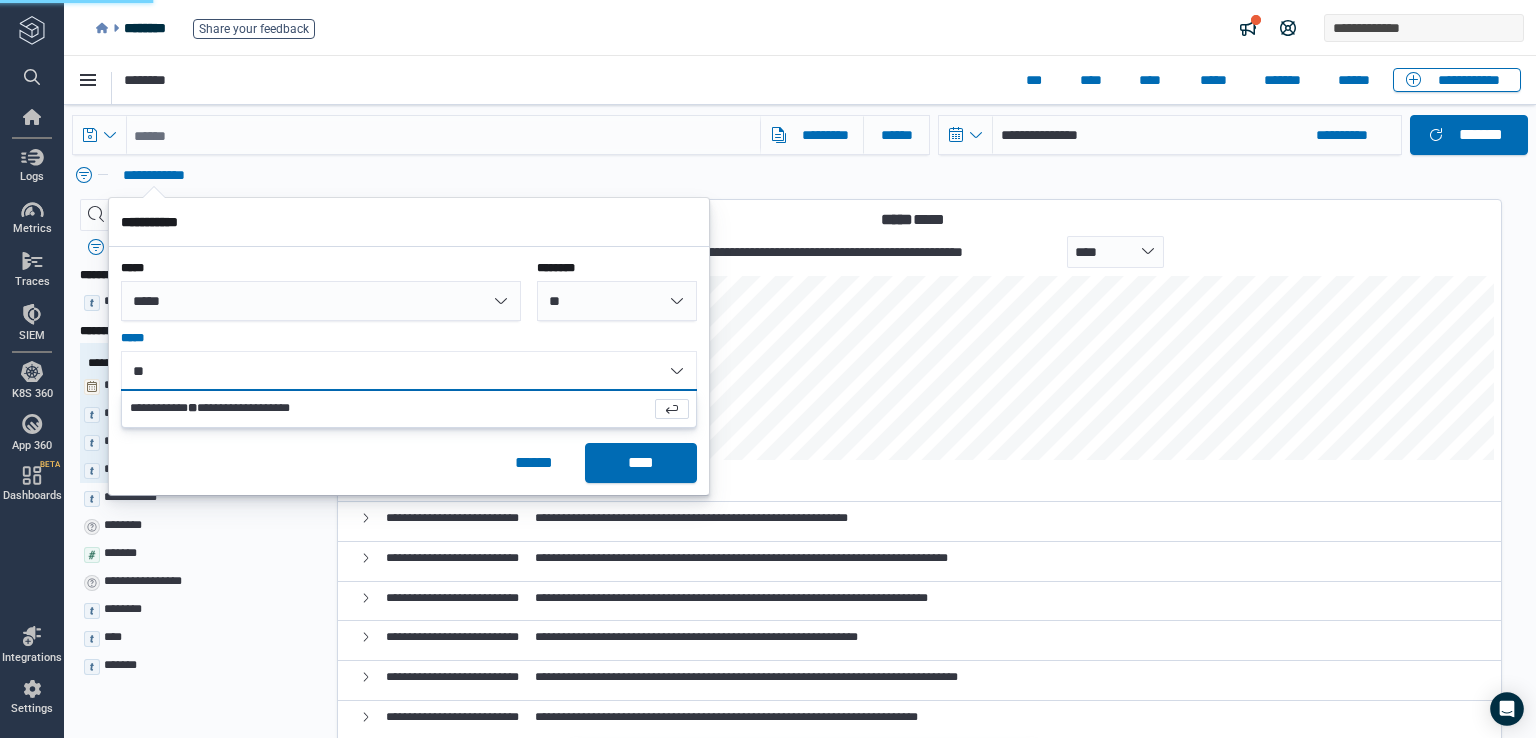 type on "*" 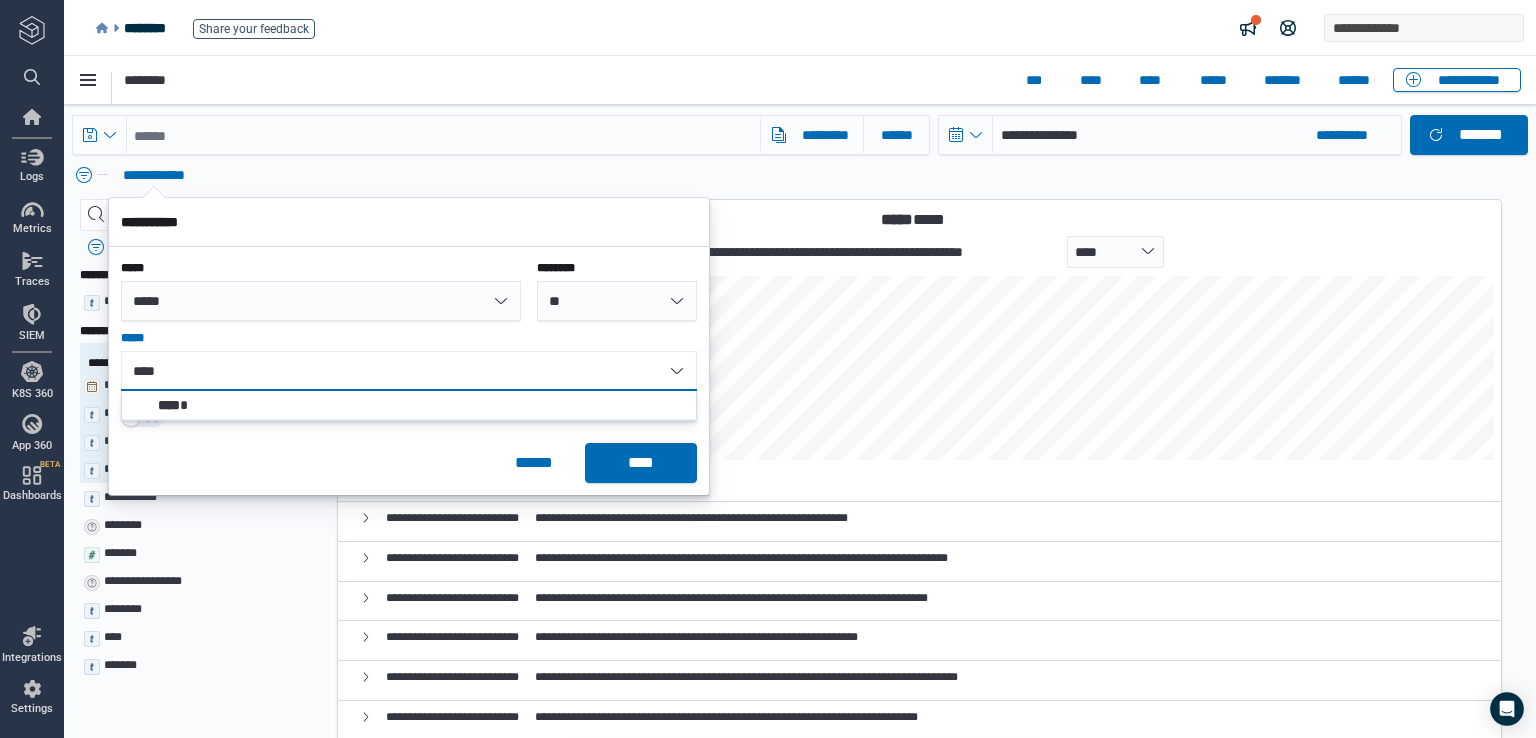 type on "*****" 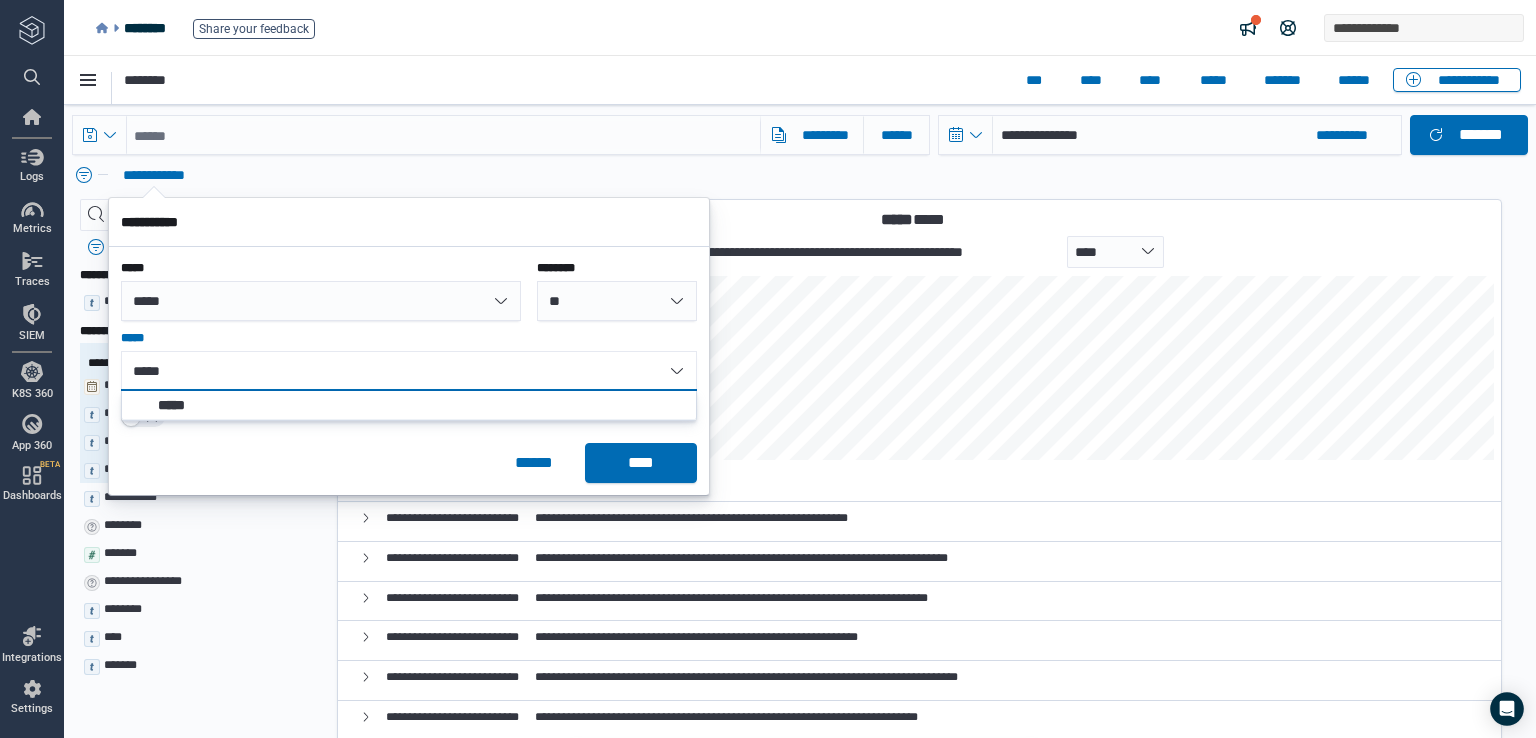 type 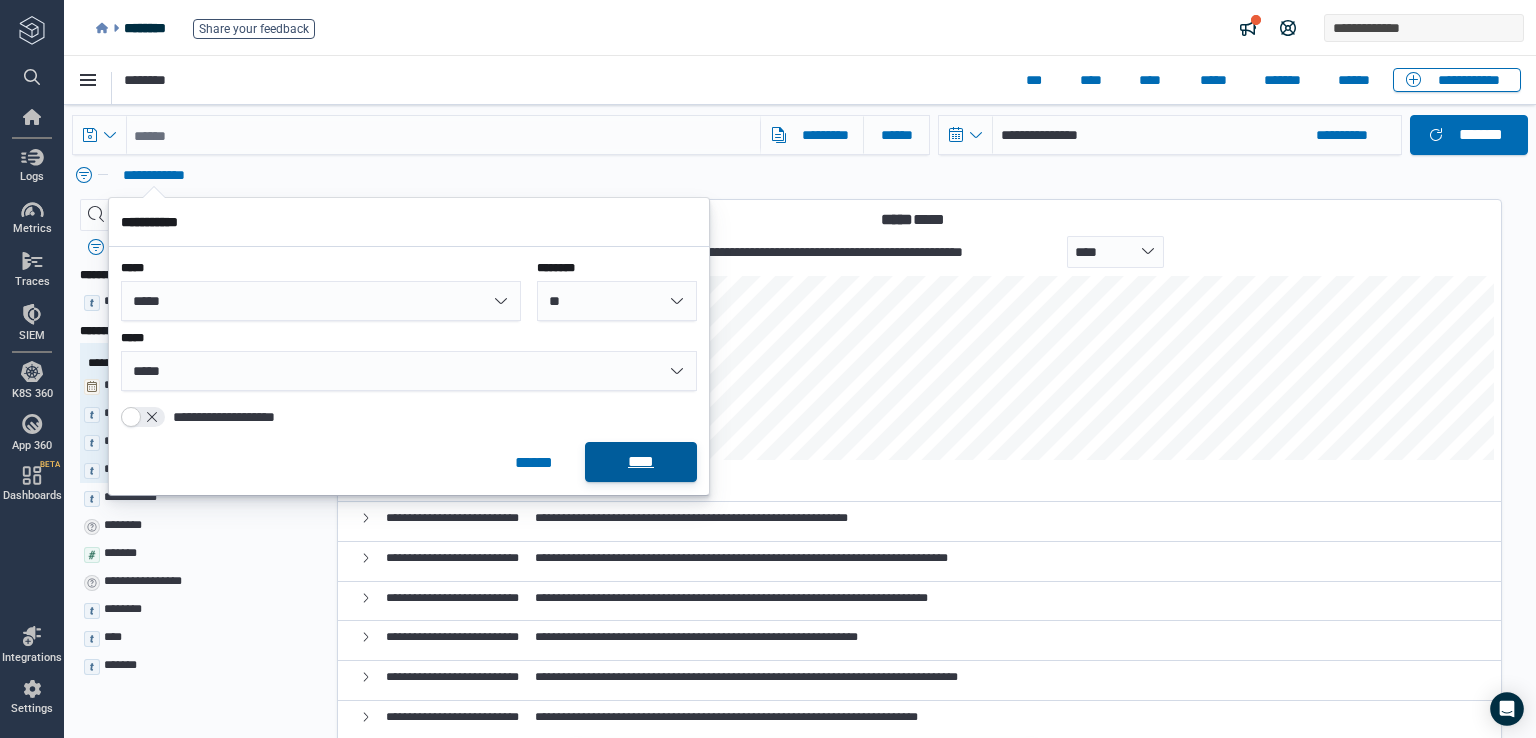 click on "****" at bounding box center [641, 462] 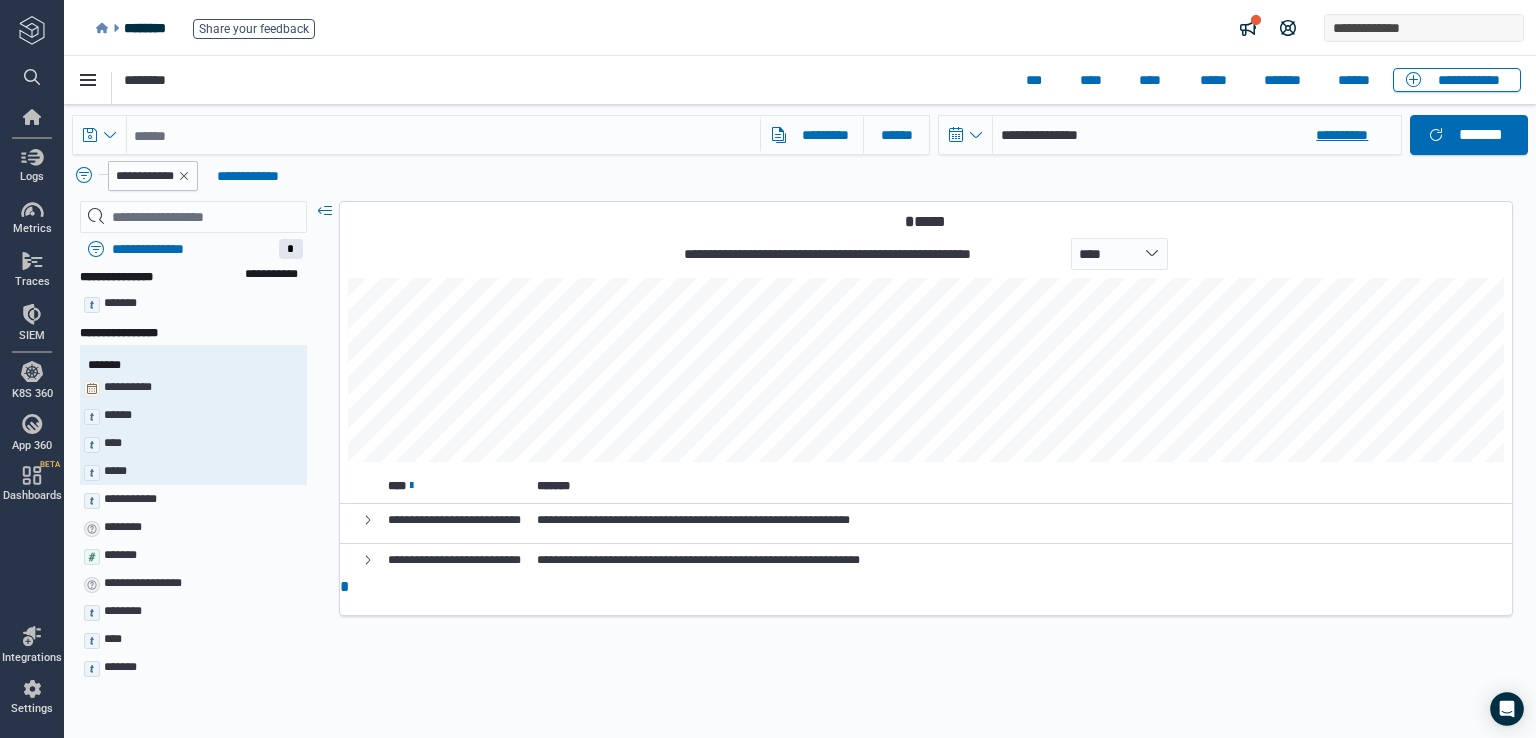 click on "**********" at bounding box center [1352, 135] 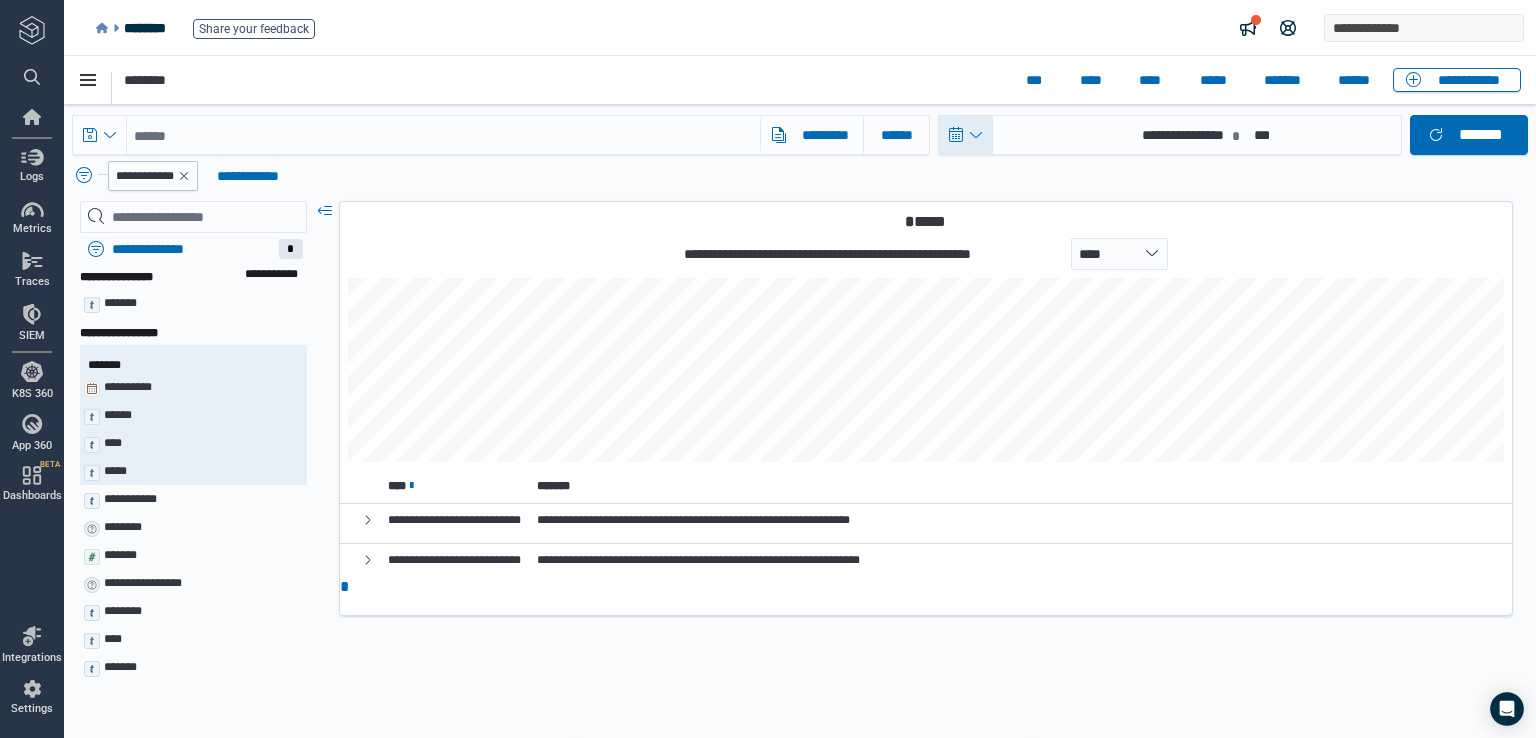 click 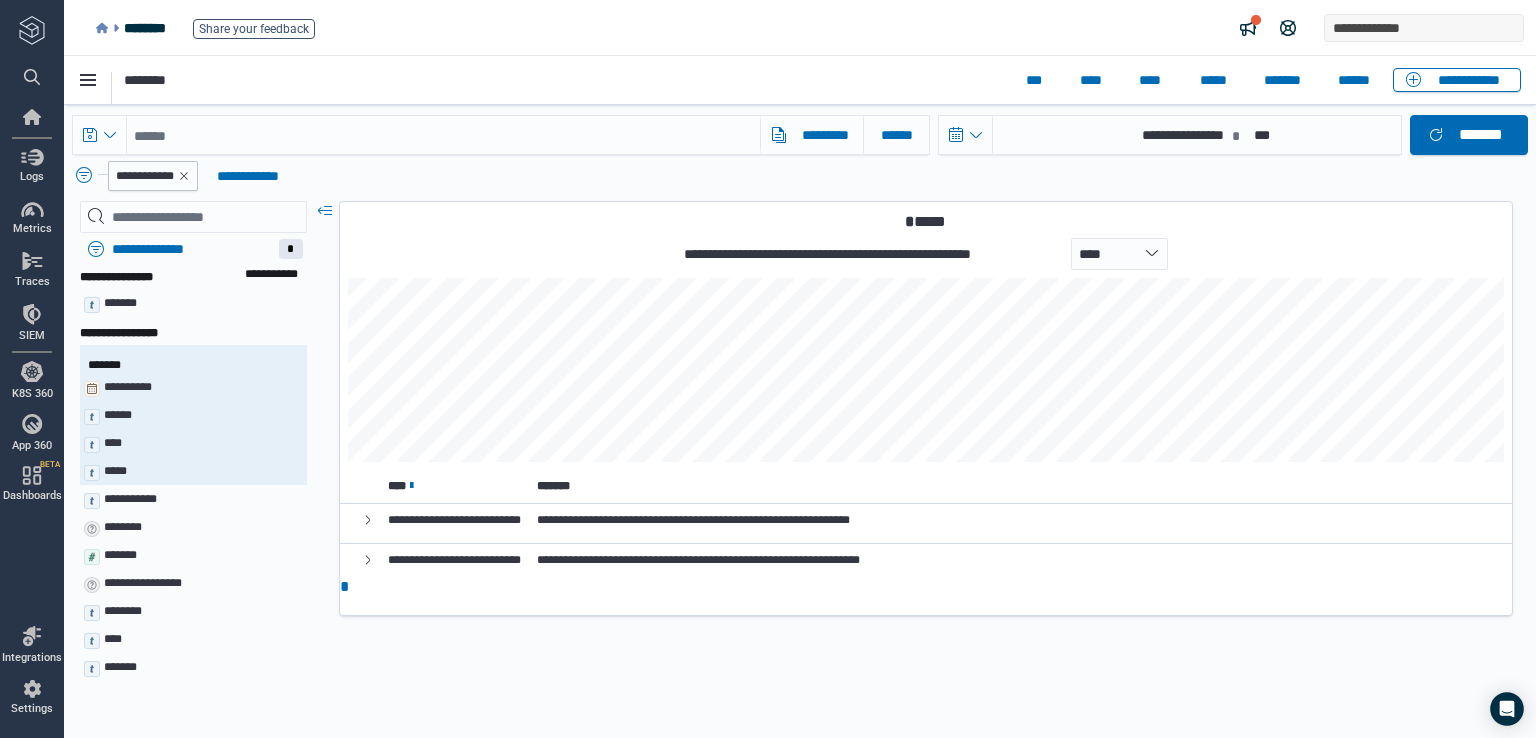 select on "*" 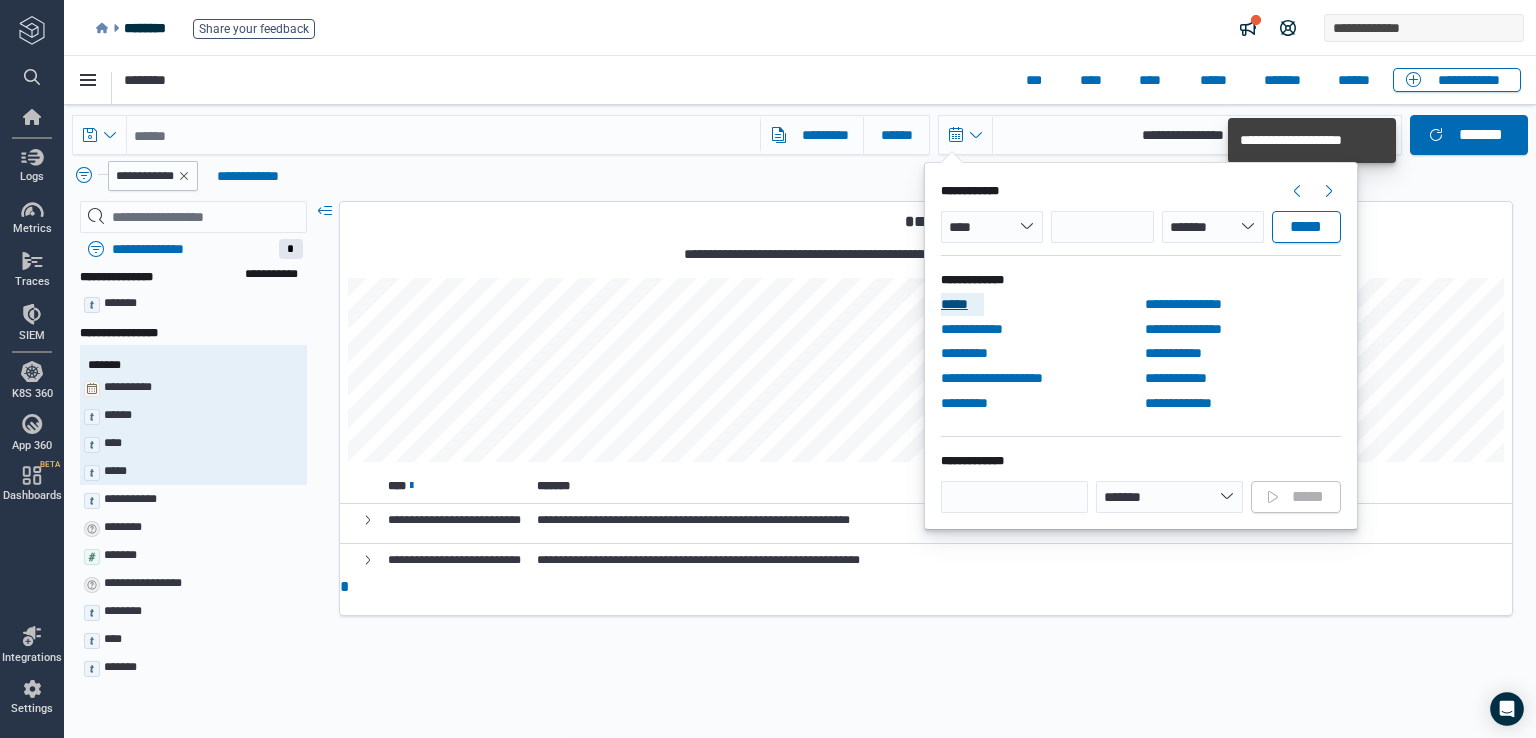 click on "*****" at bounding box center [961, 304] 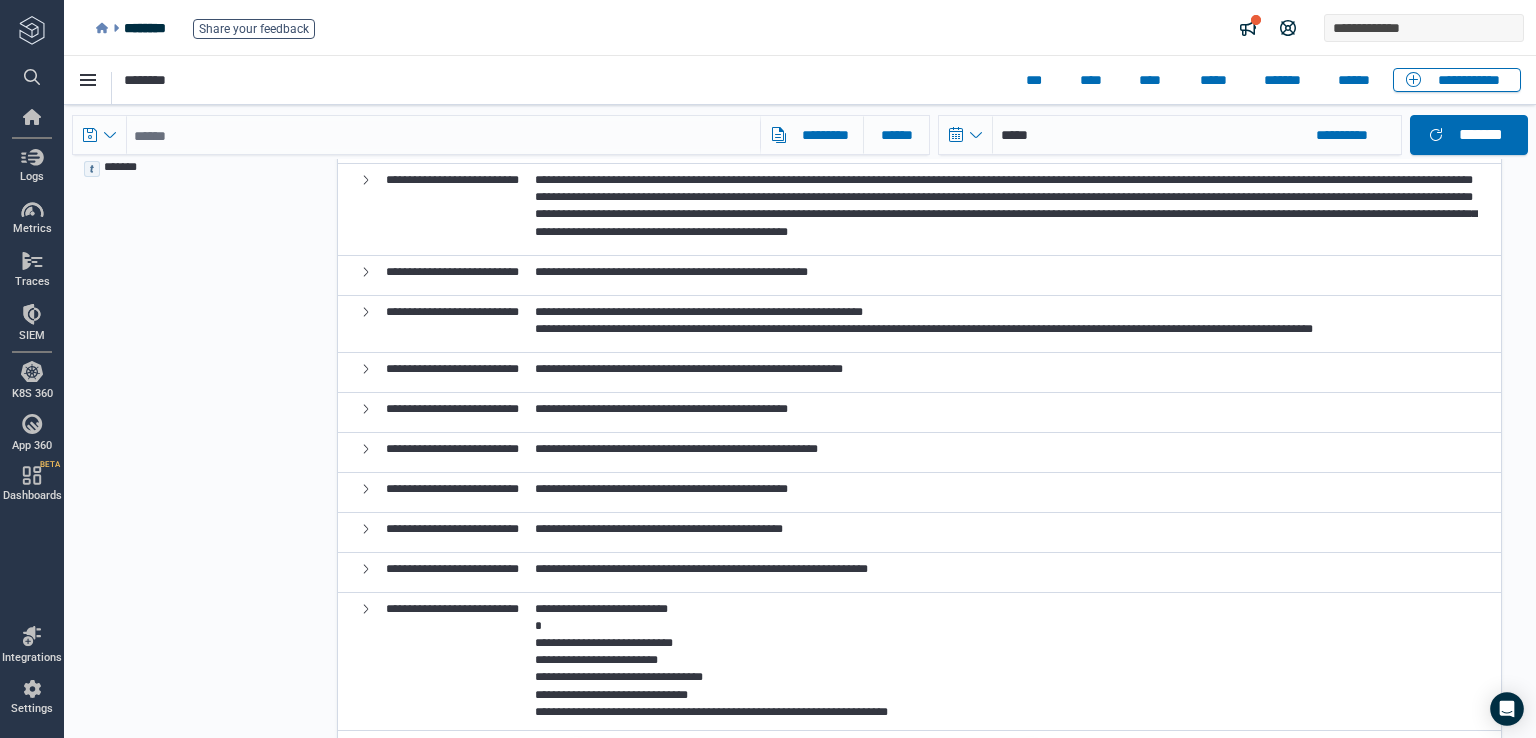scroll, scrollTop: 0, scrollLeft: 0, axis: both 